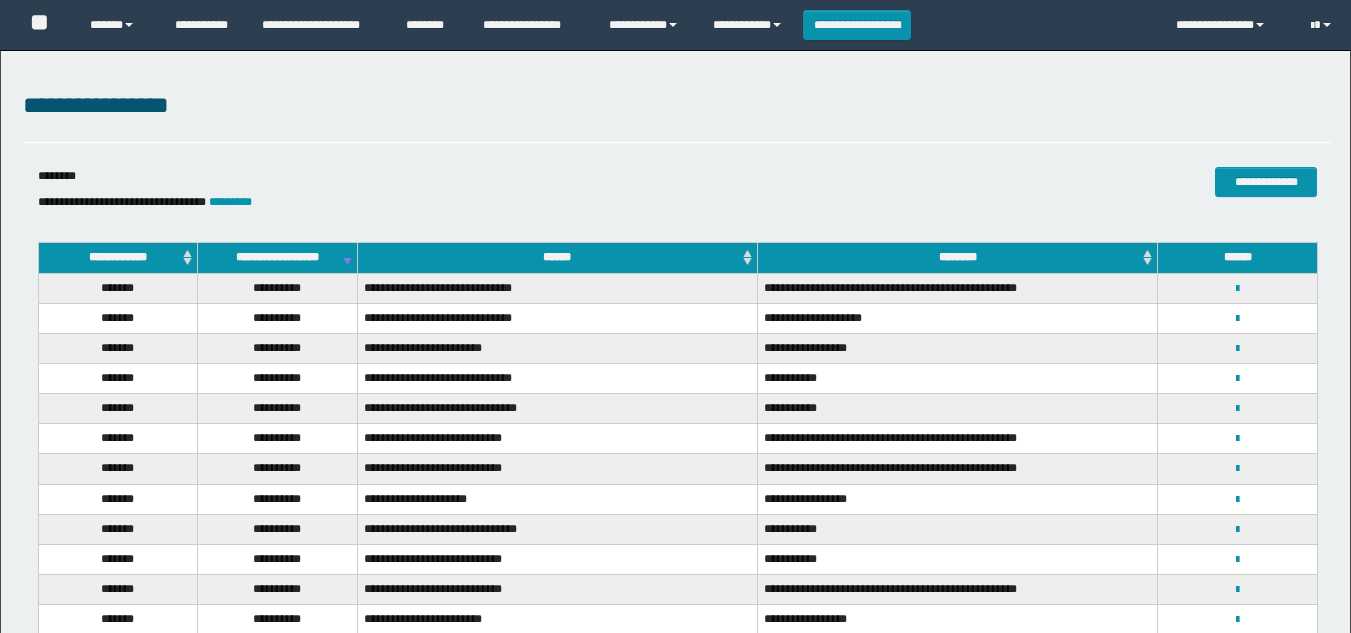 scroll, scrollTop: 0, scrollLeft: 0, axis: both 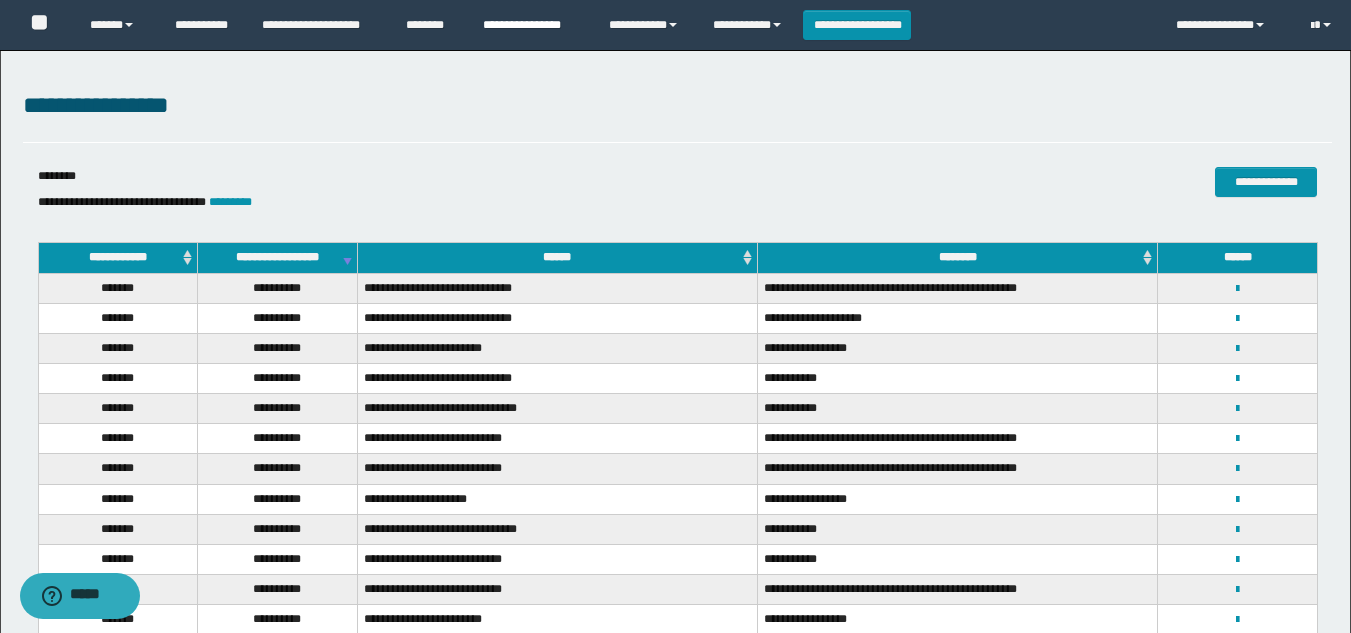 click on "**********" at bounding box center [531, 25] 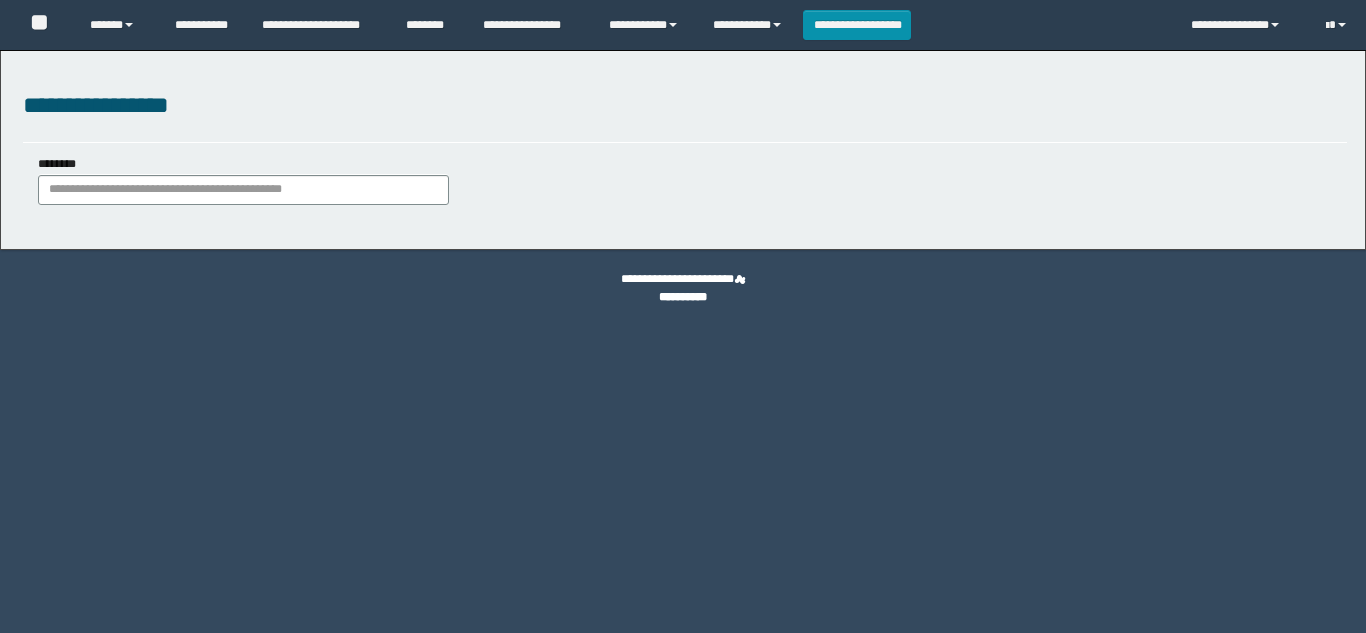 scroll, scrollTop: 0, scrollLeft: 0, axis: both 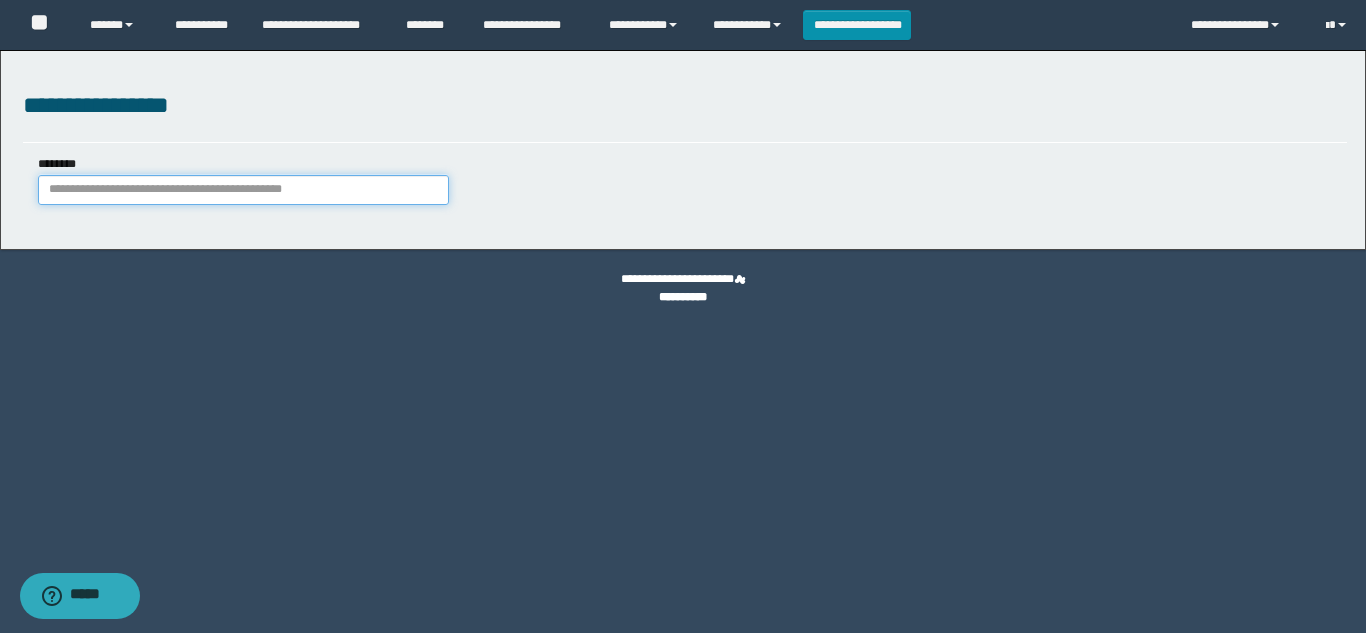 click on "********" at bounding box center [243, 190] 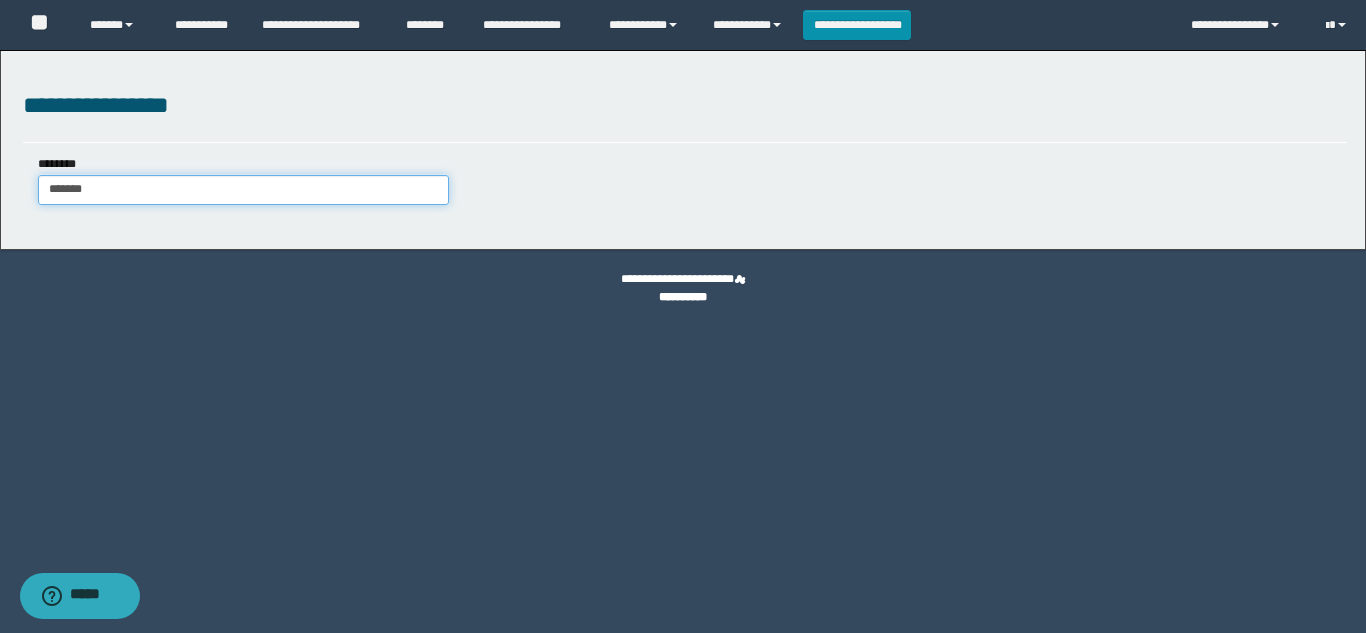 type on "*******" 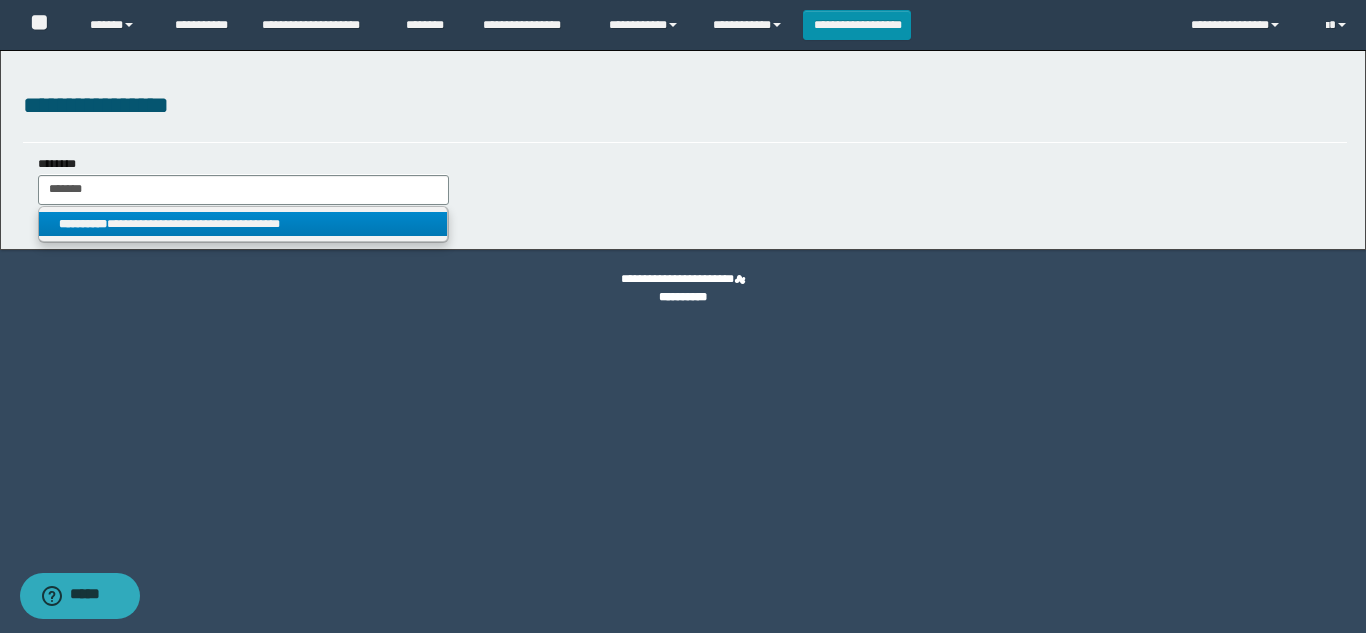 click on "**********" at bounding box center [243, 224] 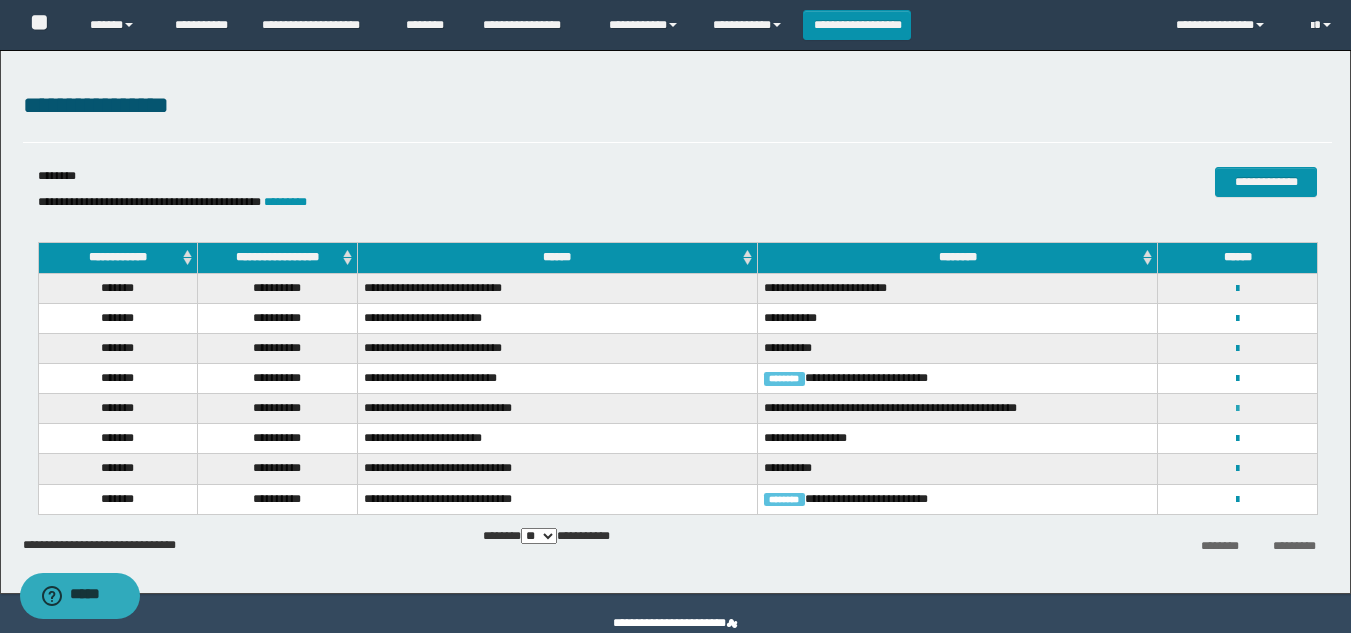 click at bounding box center [1237, 409] 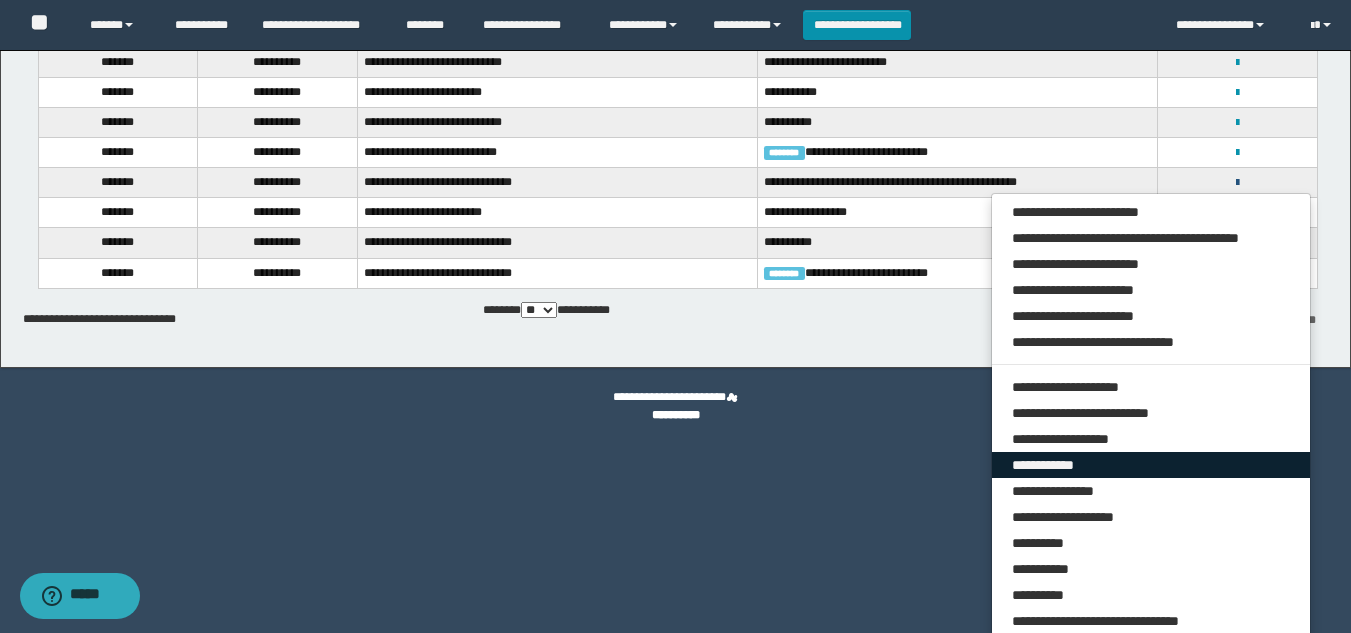 scroll, scrollTop: 233, scrollLeft: 0, axis: vertical 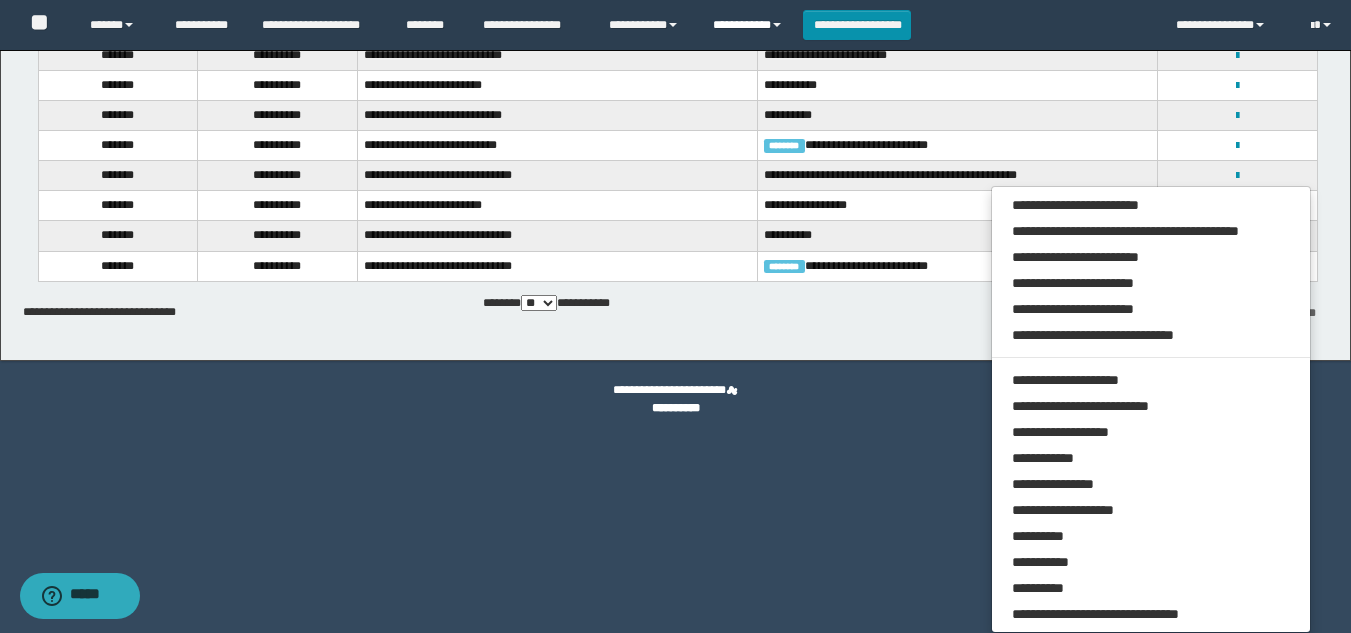 click on "**********" at bounding box center (750, 25) 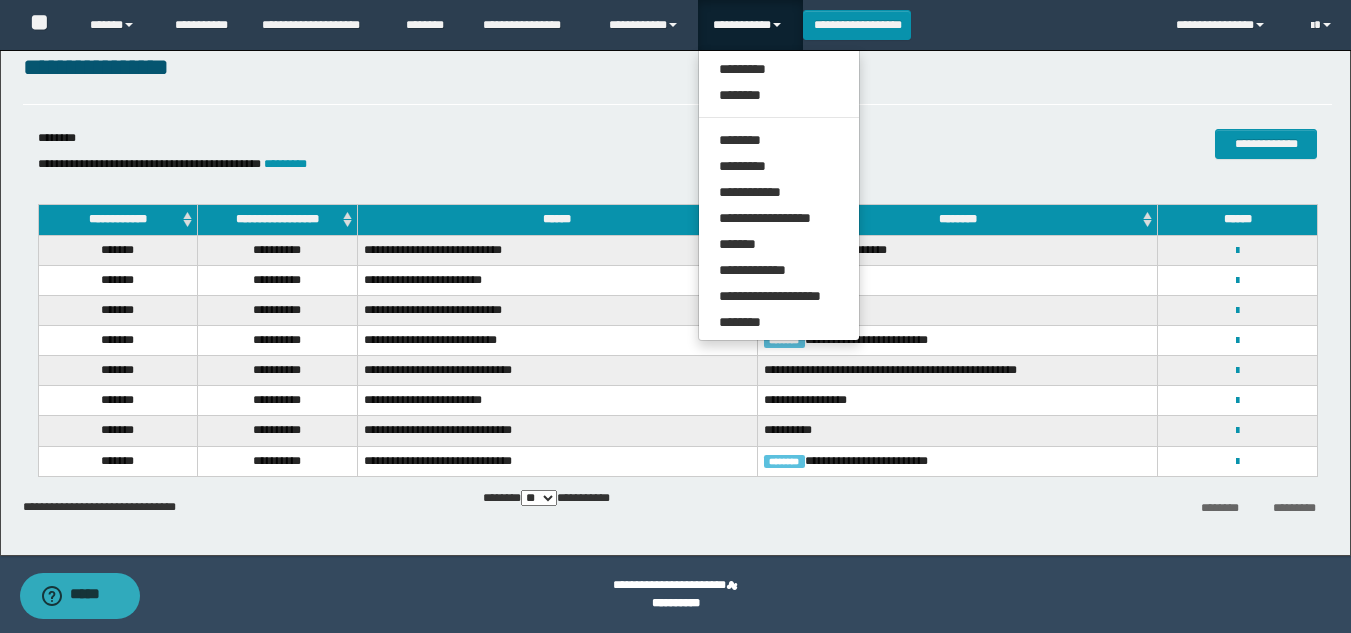scroll, scrollTop: 38, scrollLeft: 0, axis: vertical 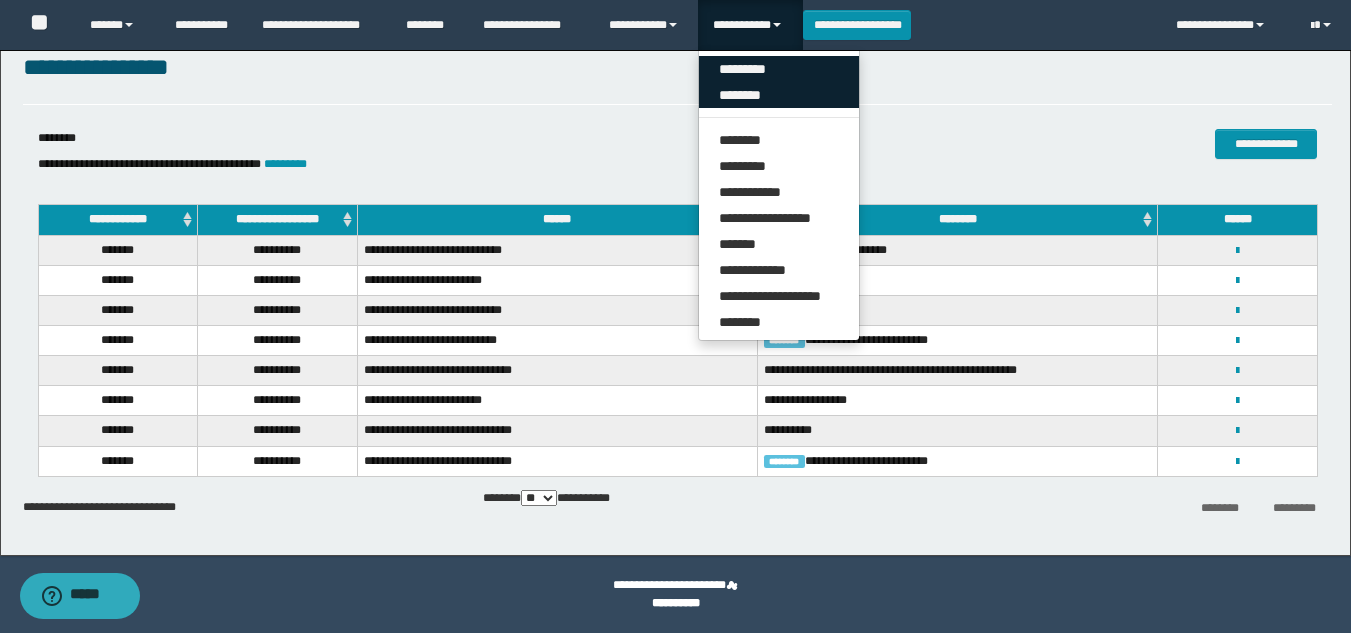 click on "**********" at bounding box center (779, 195) 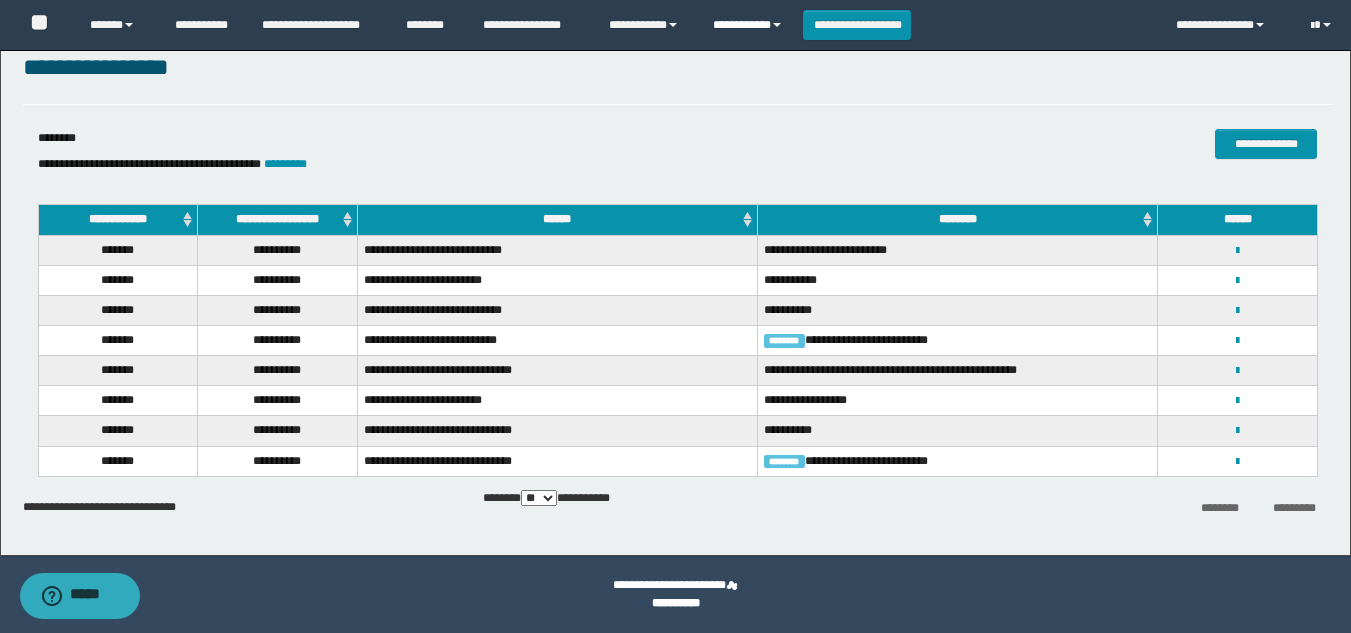 click on "**********" at bounding box center [750, 25] 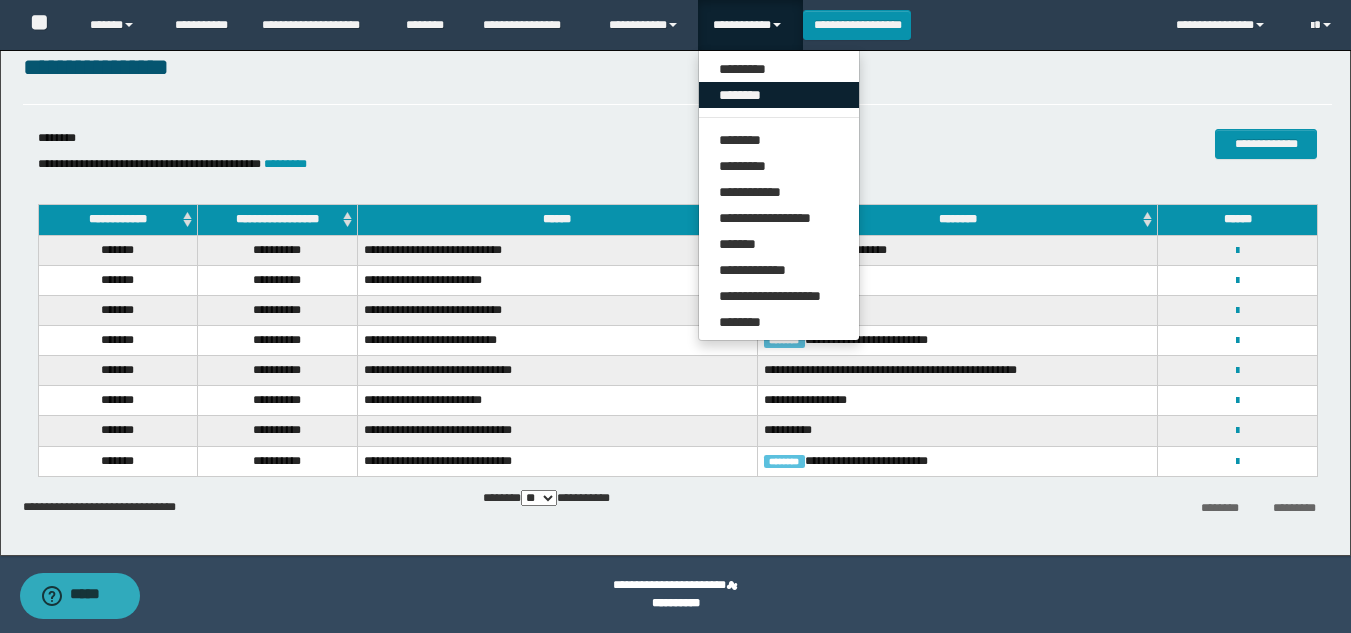 click on "********" at bounding box center (779, 95) 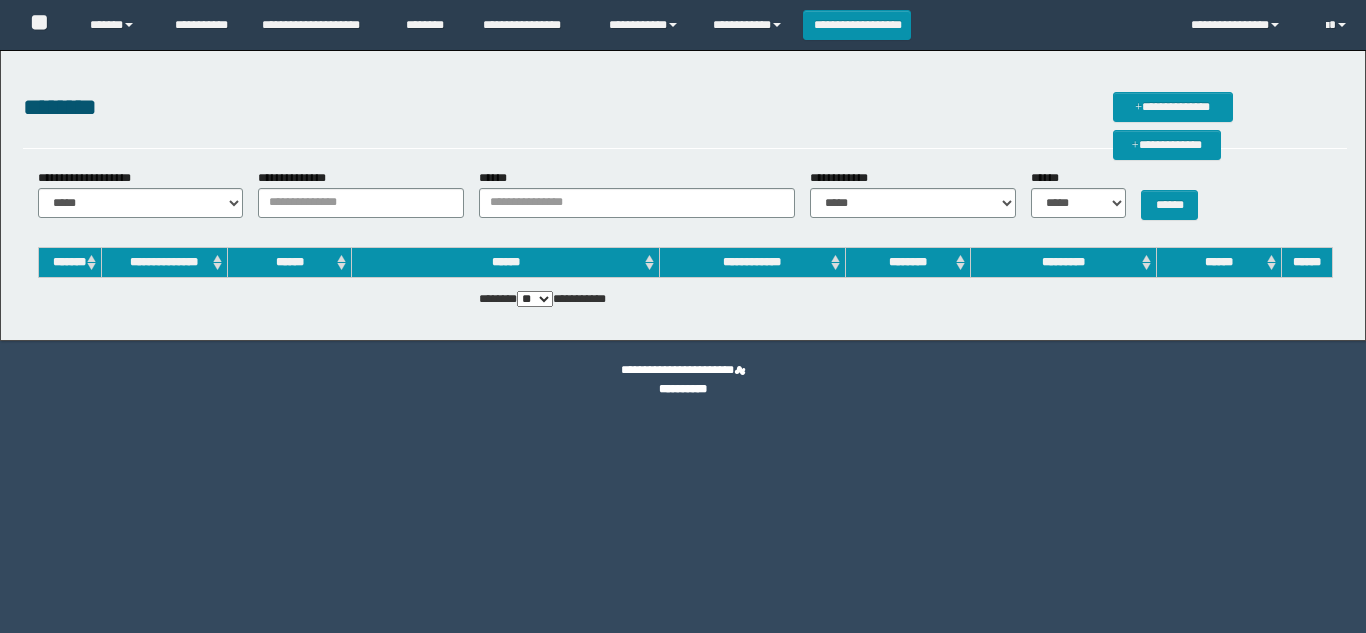 scroll, scrollTop: 0, scrollLeft: 0, axis: both 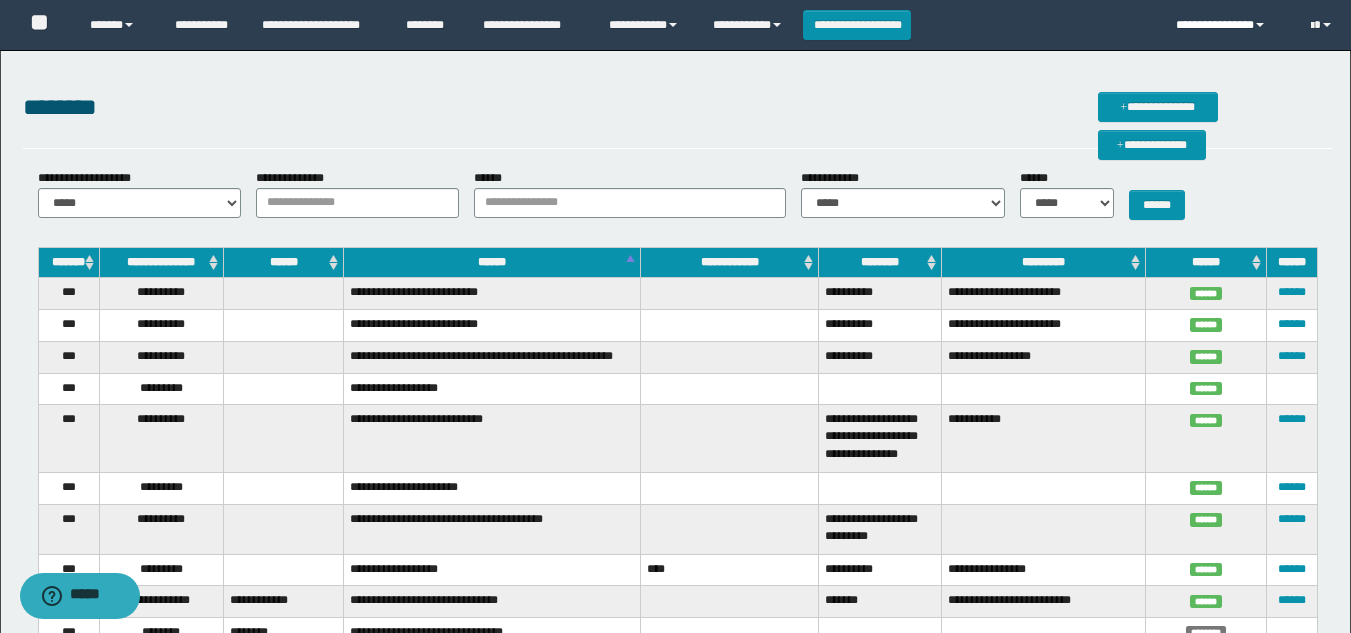 click on "**********" at bounding box center [1228, 25] 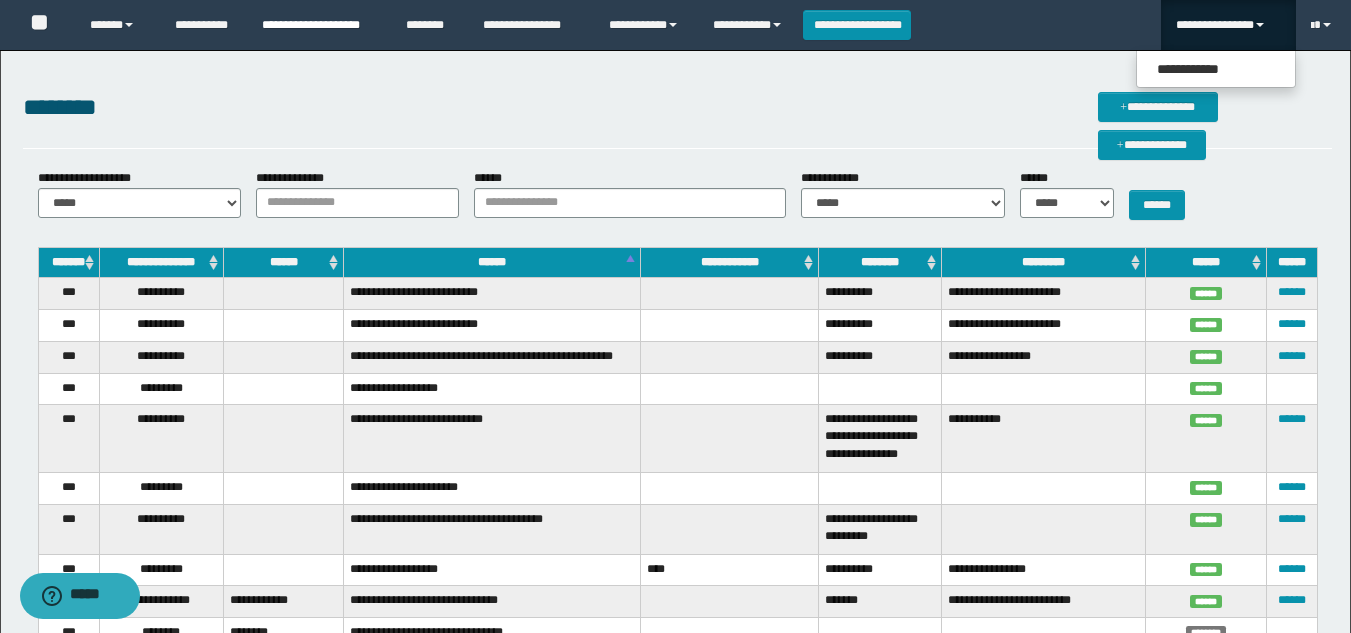 click on "**********" at bounding box center [319, 25] 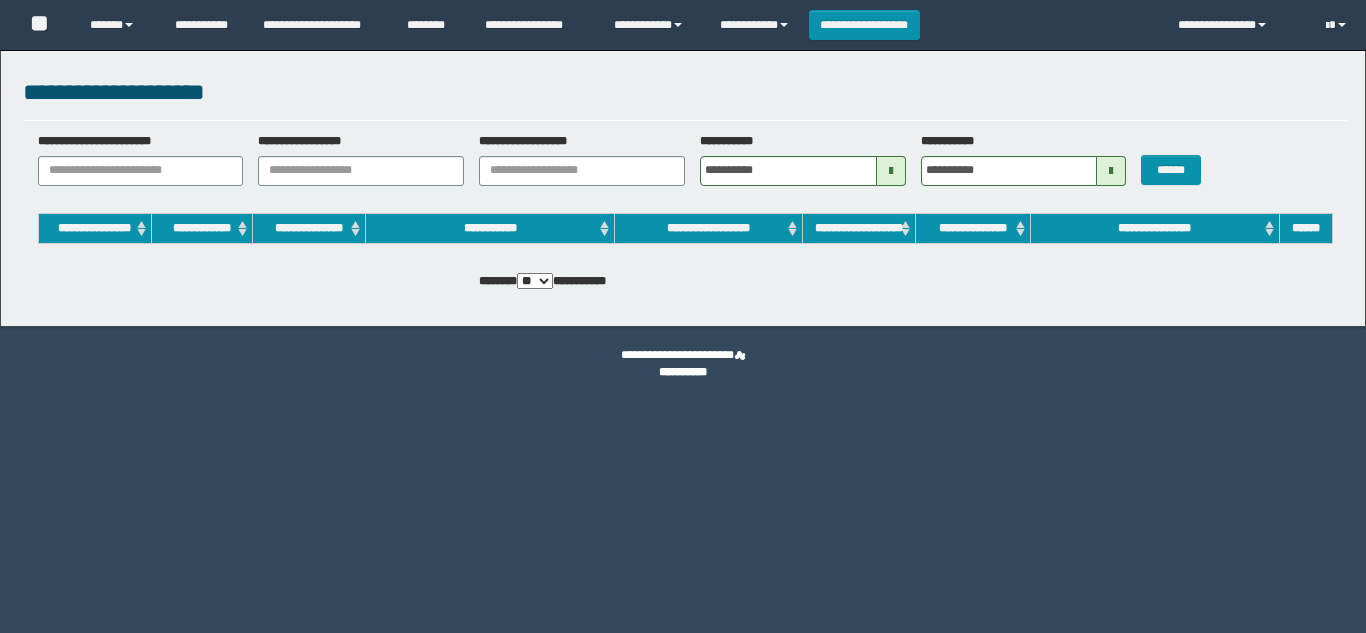scroll, scrollTop: 0, scrollLeft: 0, axis: both 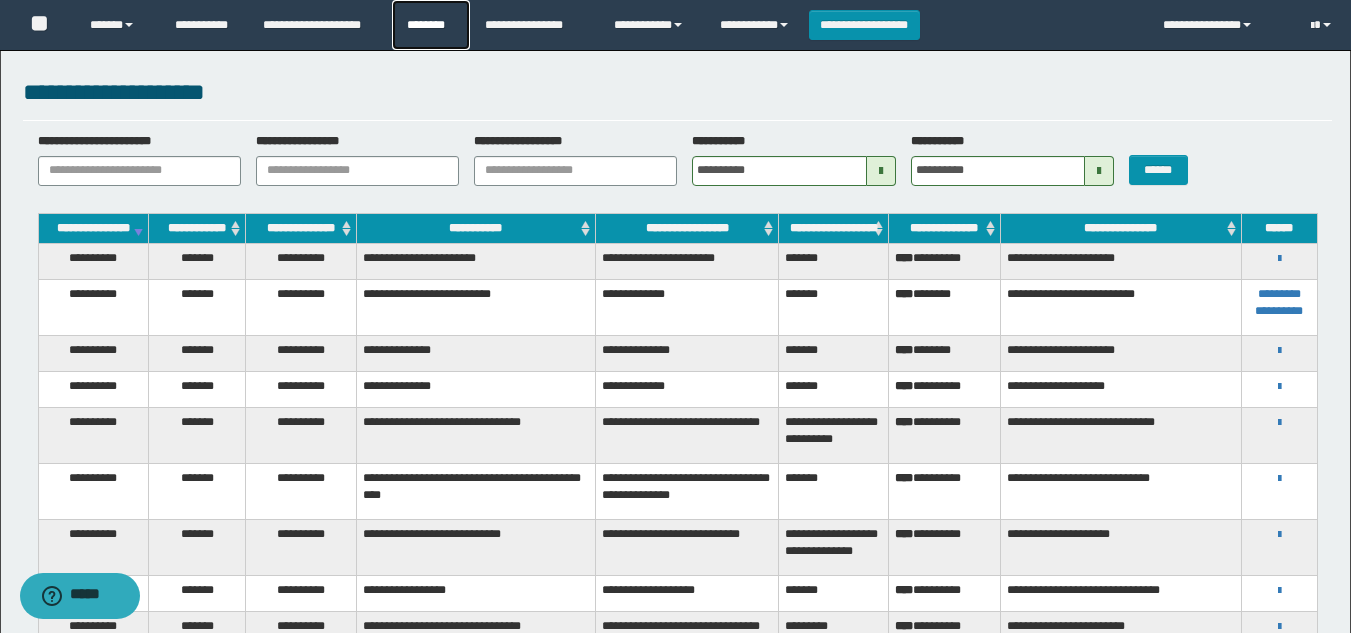 click on "********" at bounding box center (431, 25) 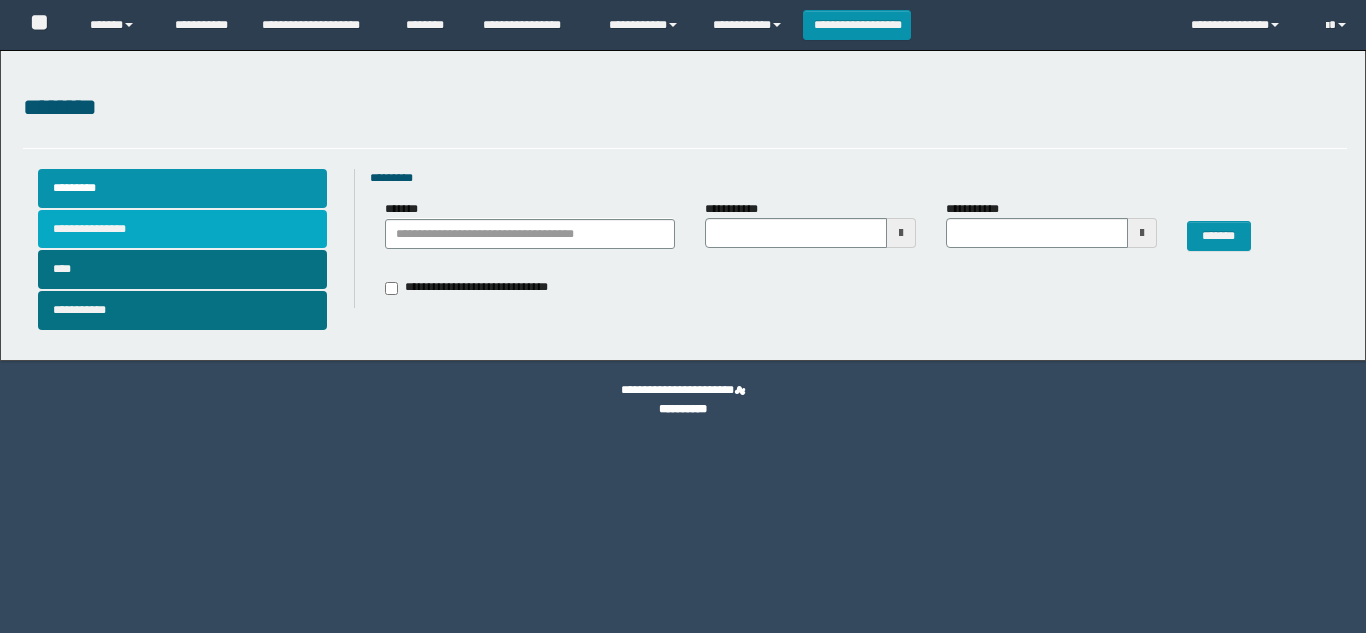 scroll, scrollTop: 0, scrollLeft: 0, axis: both 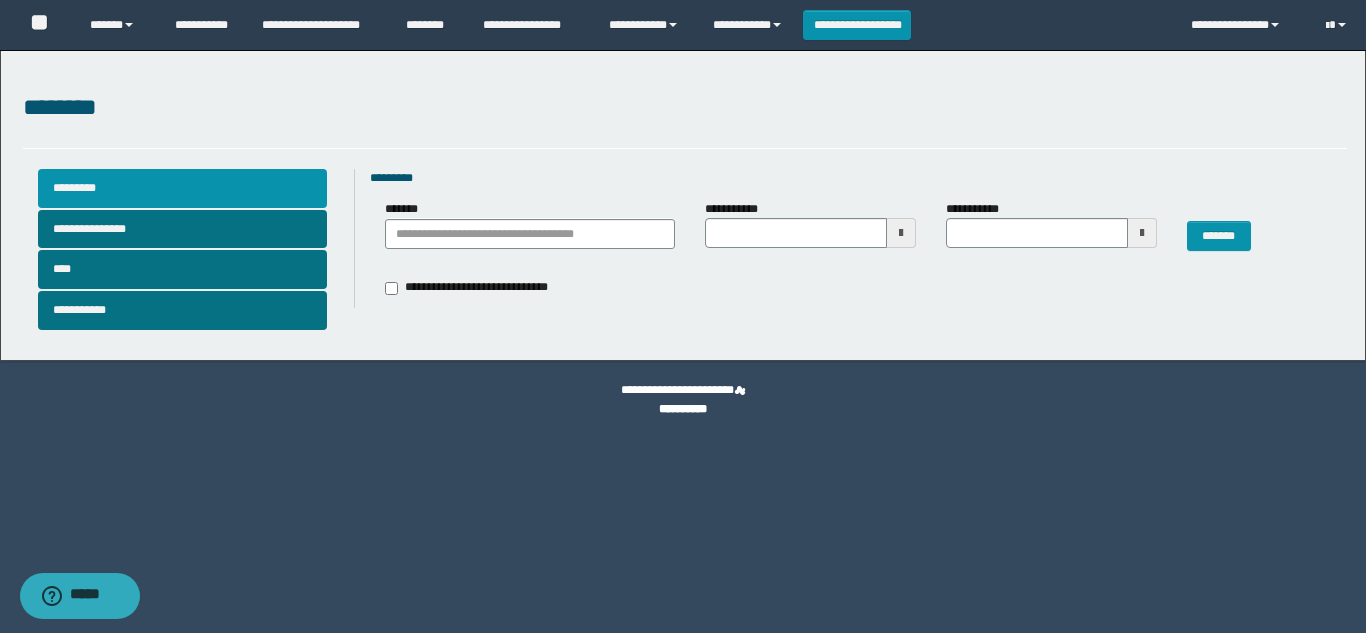 click on "*********" at bounding box center [182, 188] 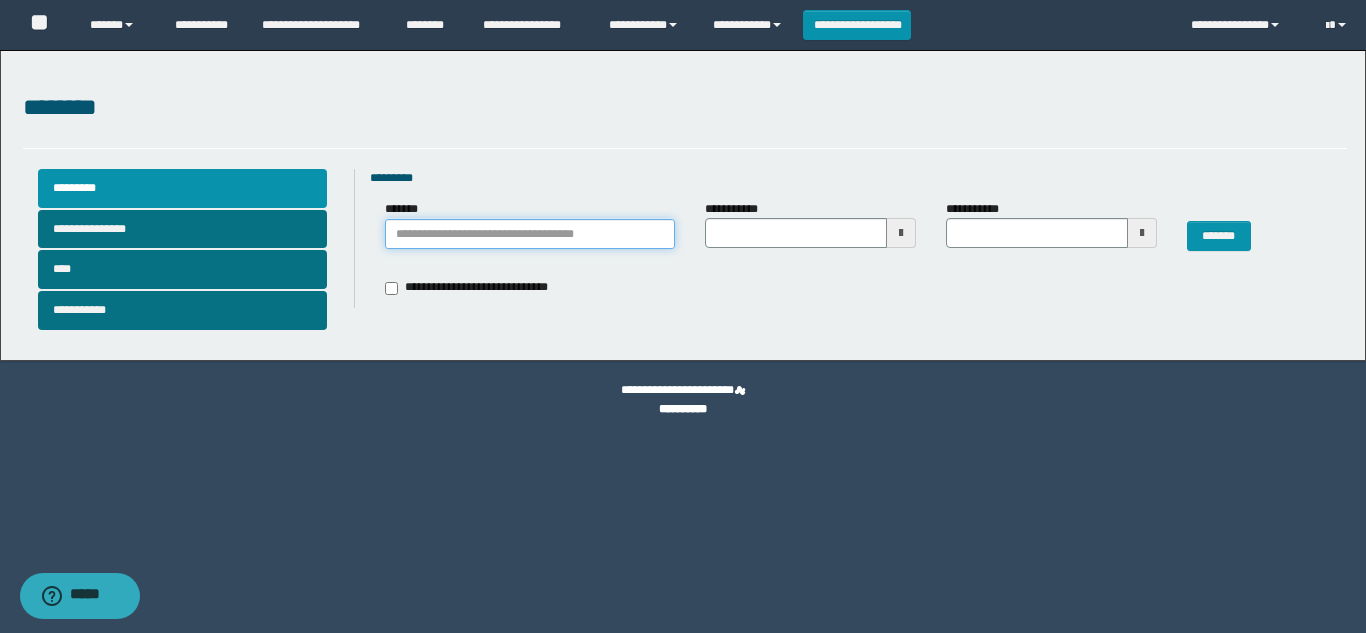 click on "*******" at bounding box center [530, 234] 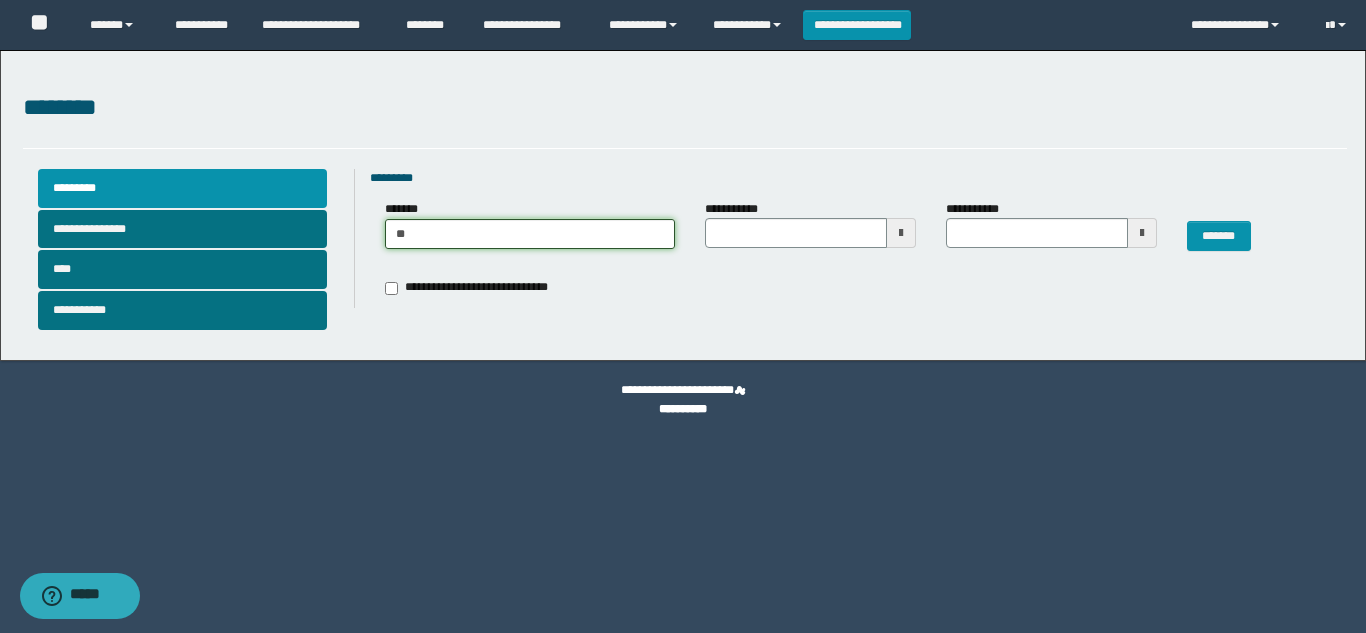 type on "***" 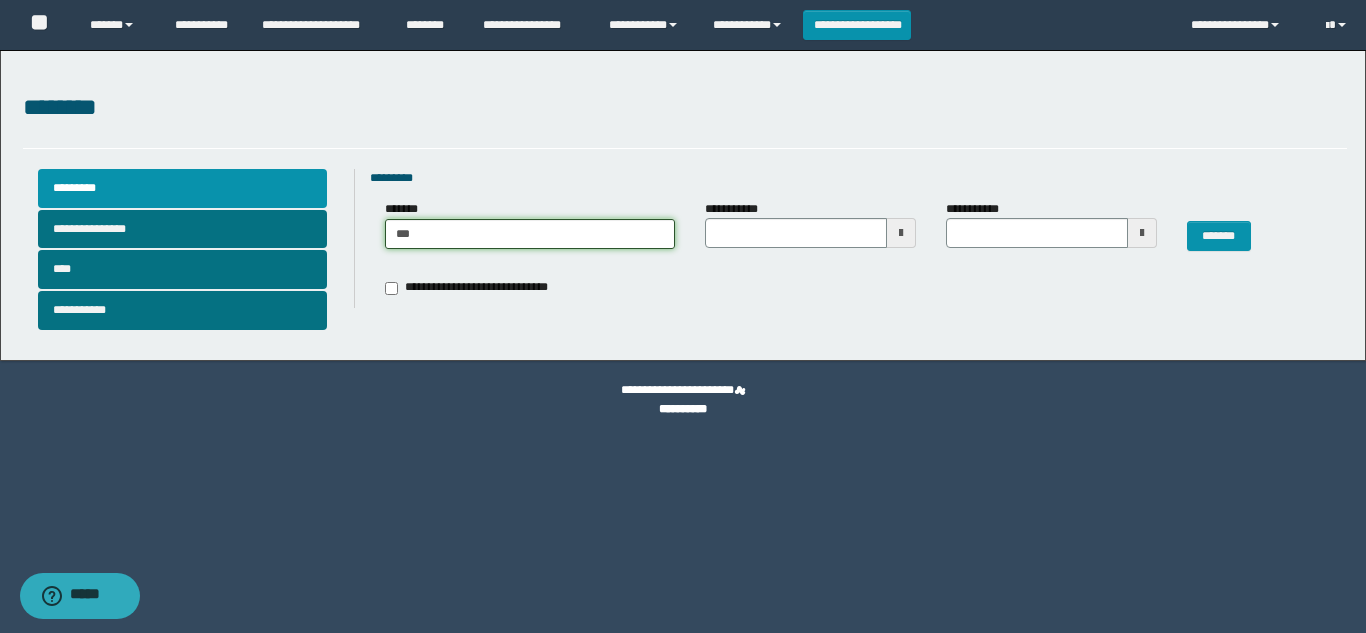 type on "***" 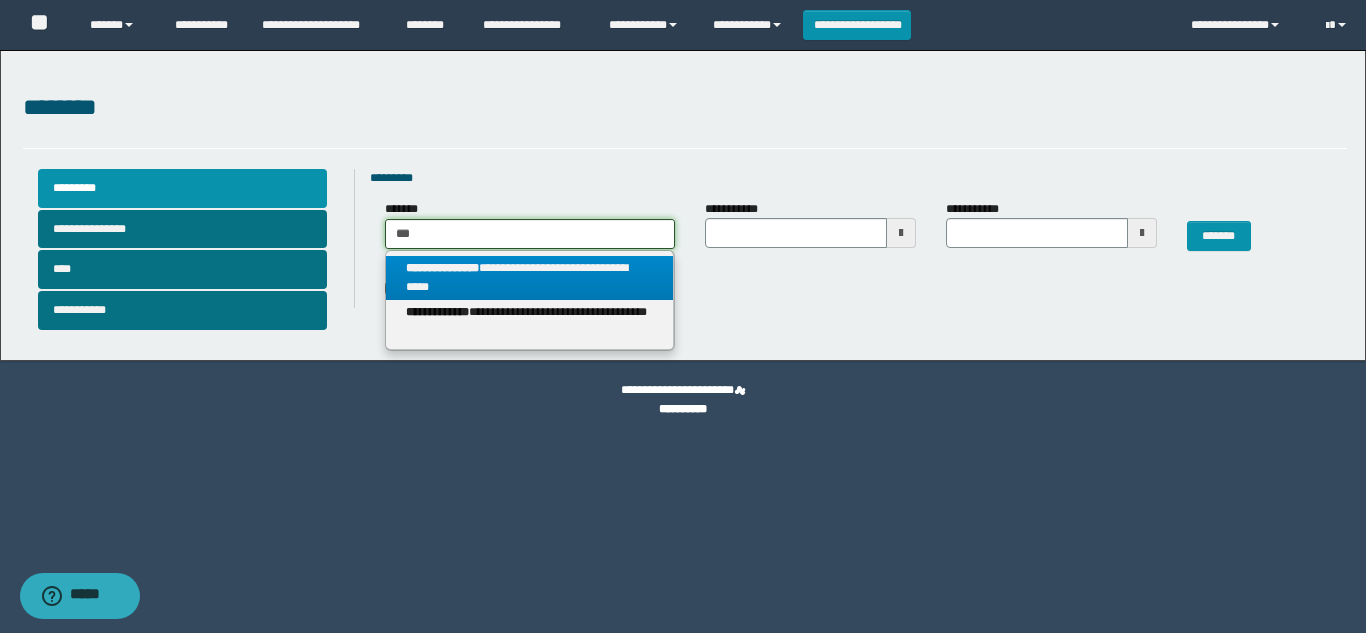 type on "***" 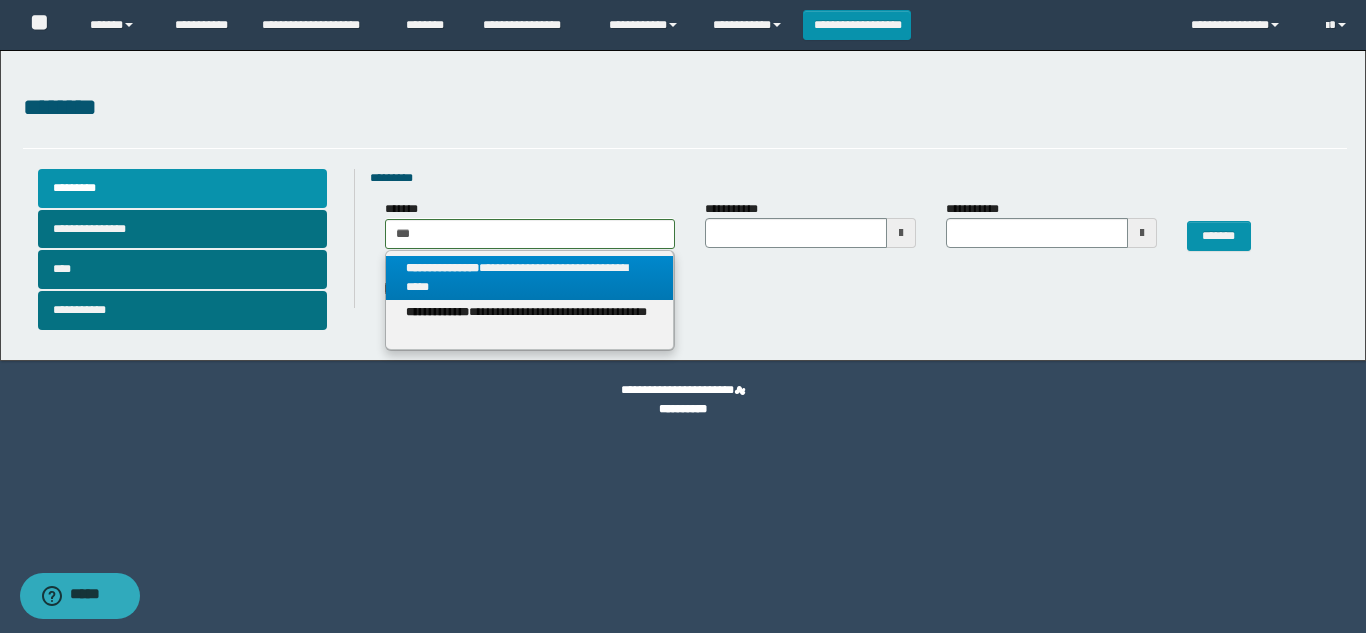 click on "**********" at bounding box center [530, 278] 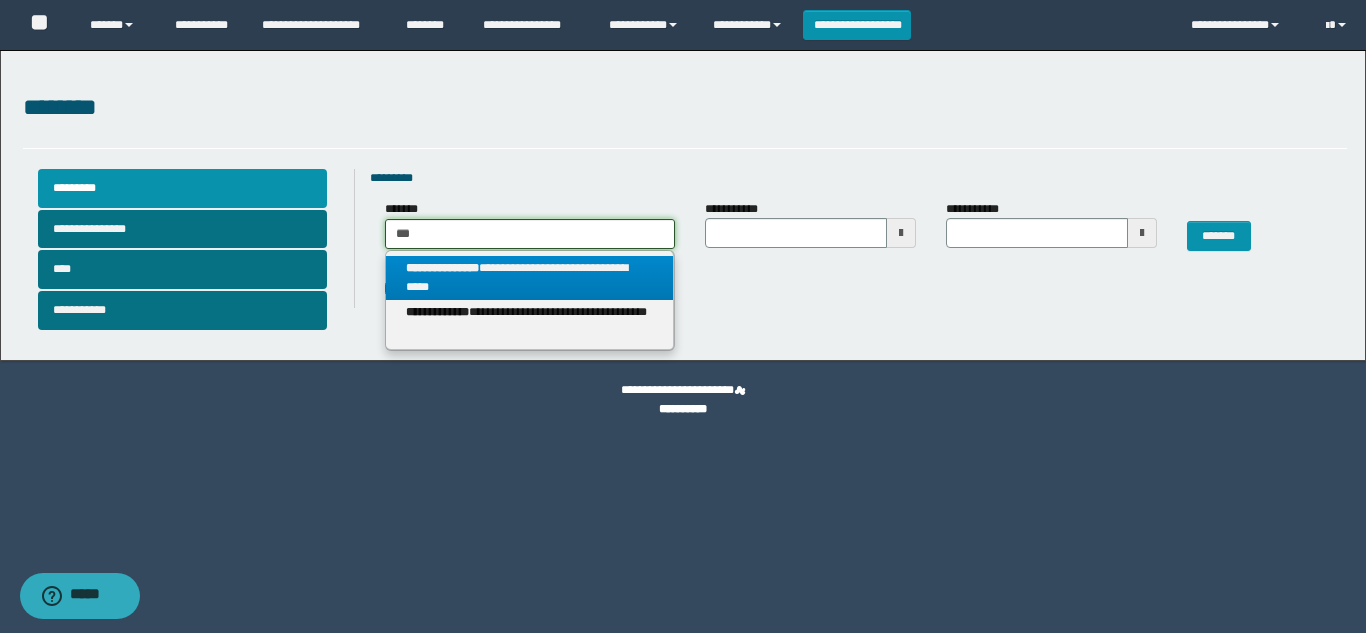 type 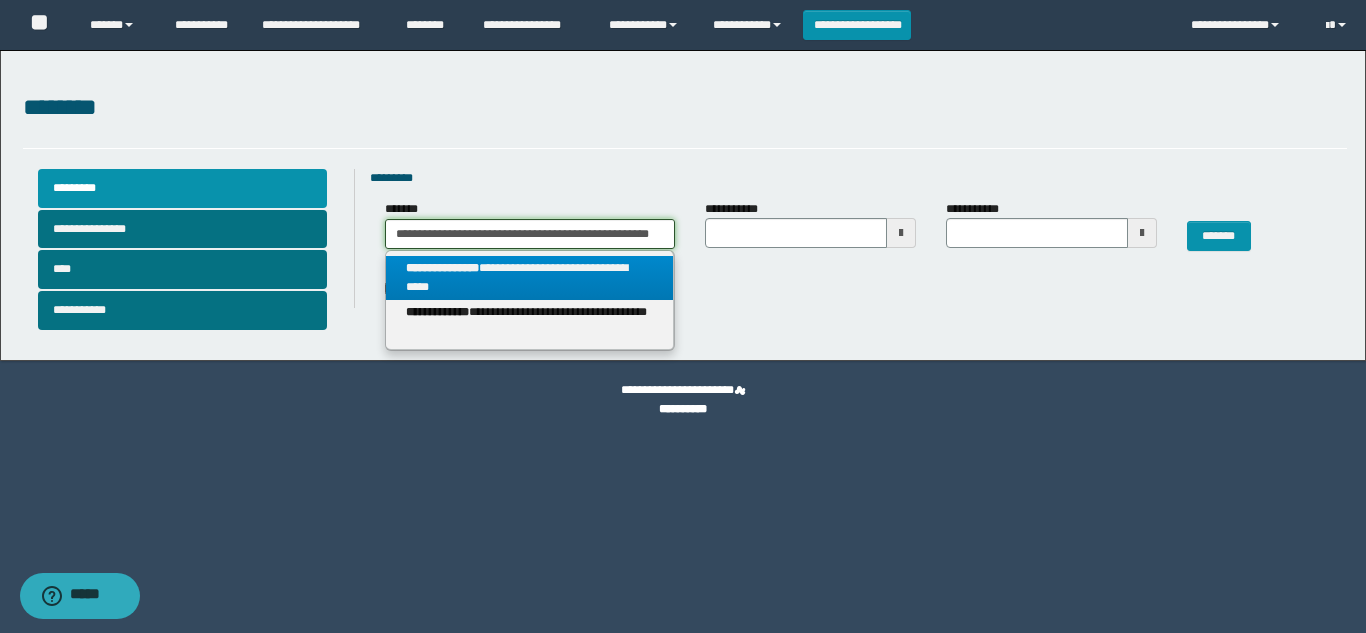 scroll, scrollTop: 0, scrollLeft: 40, axis: horizontal 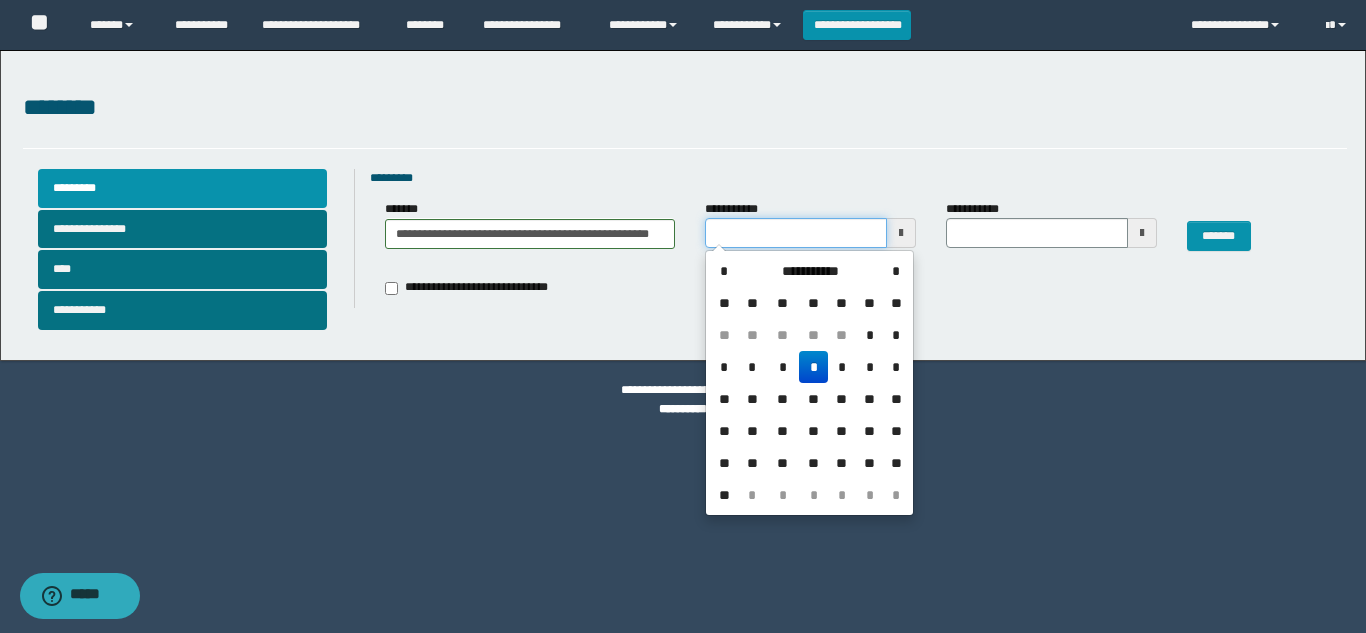click on "**********" at bounding box center (796, 233) 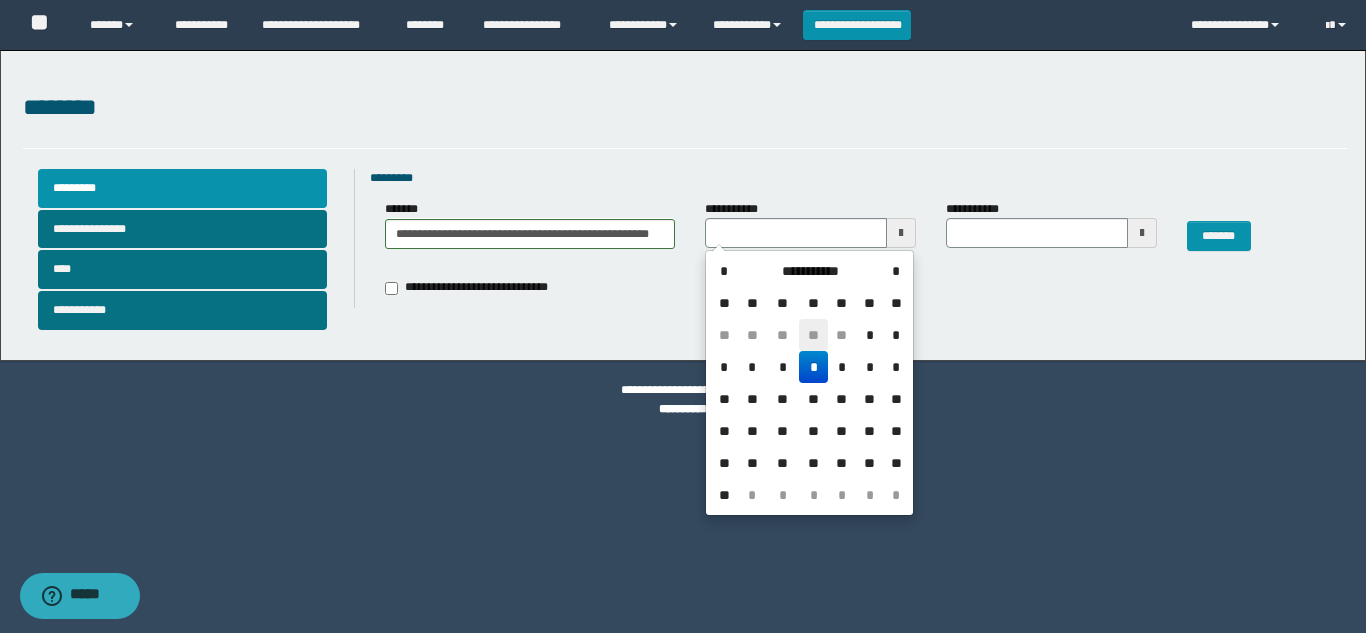 click on "**" at bounding box center (813, 335) 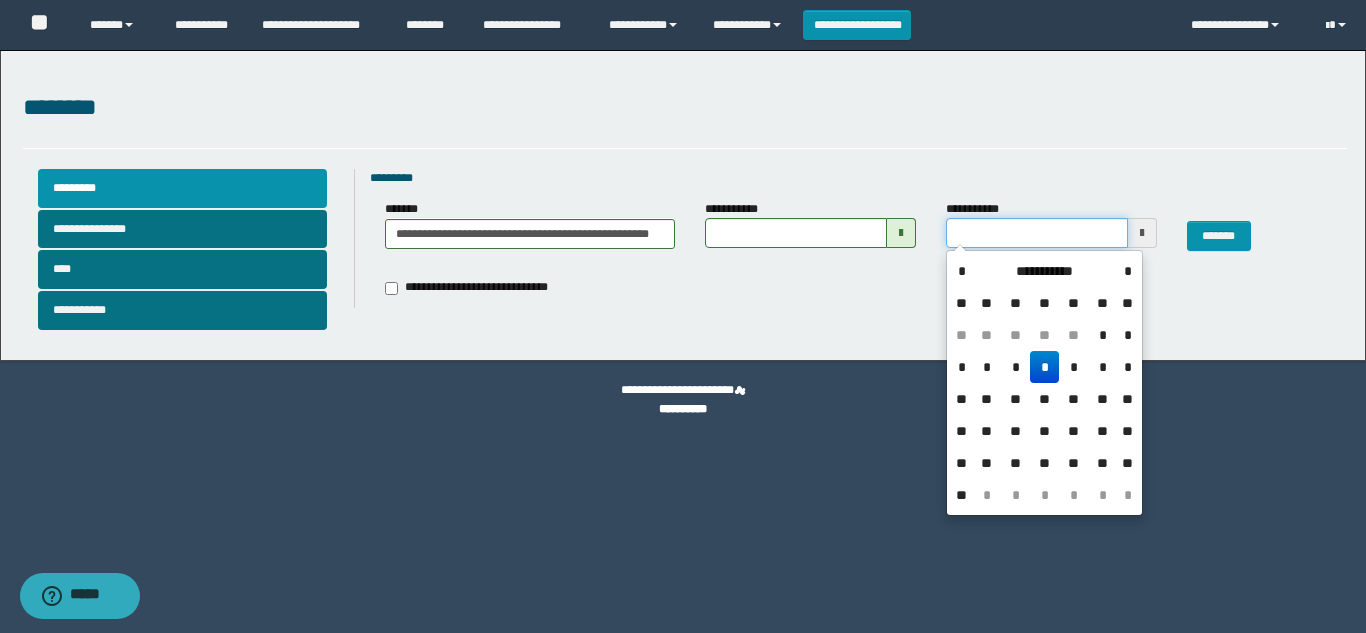 click on "**********" at bounding box center (1037, 233) 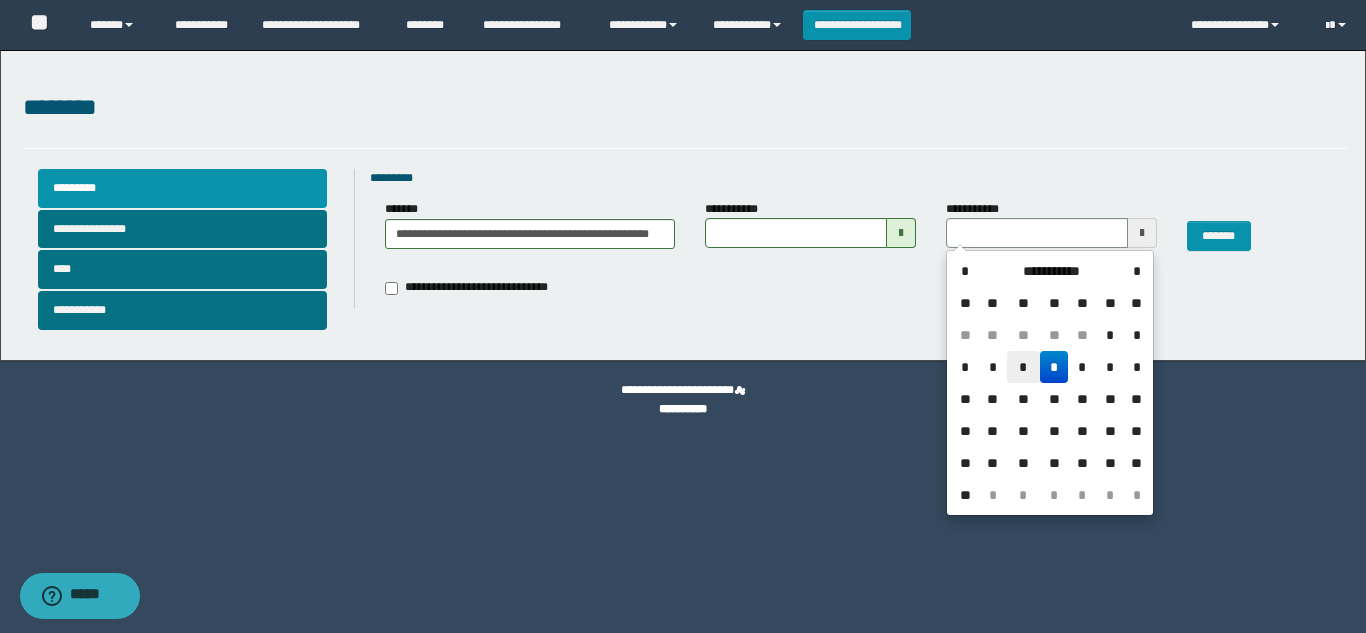 click on "*" at bounding box center (1023, 367) 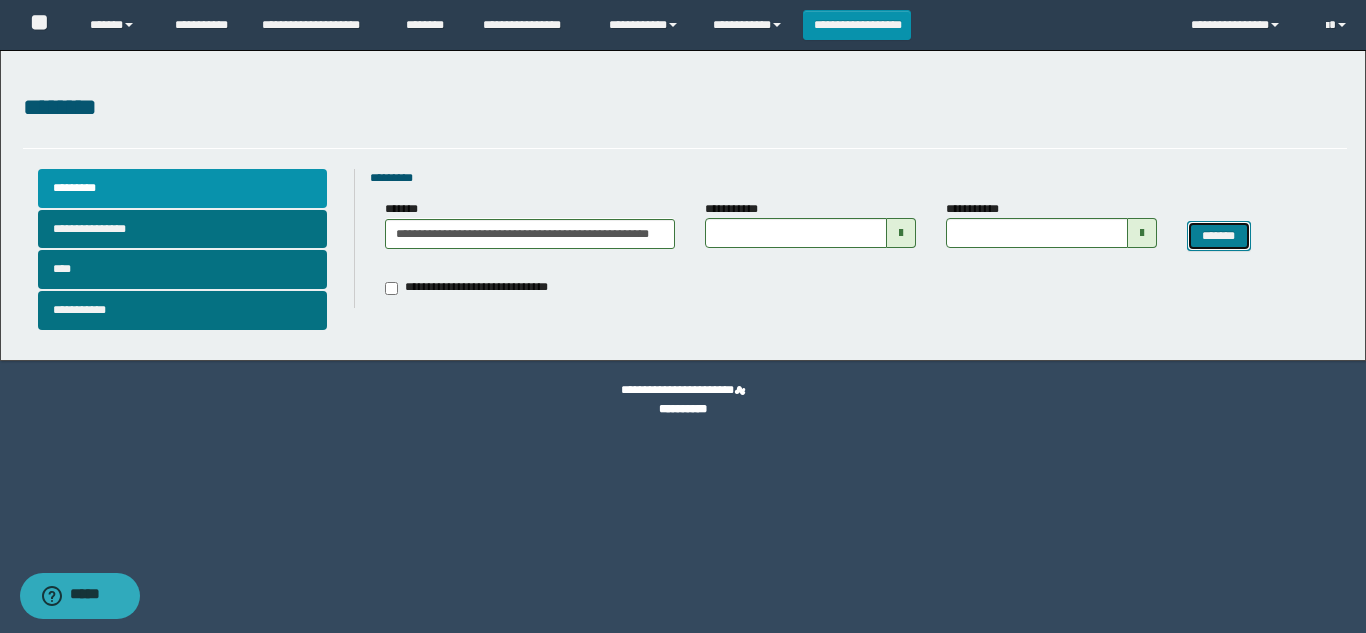 click on "*******" at bounding box center [1219, 236] 